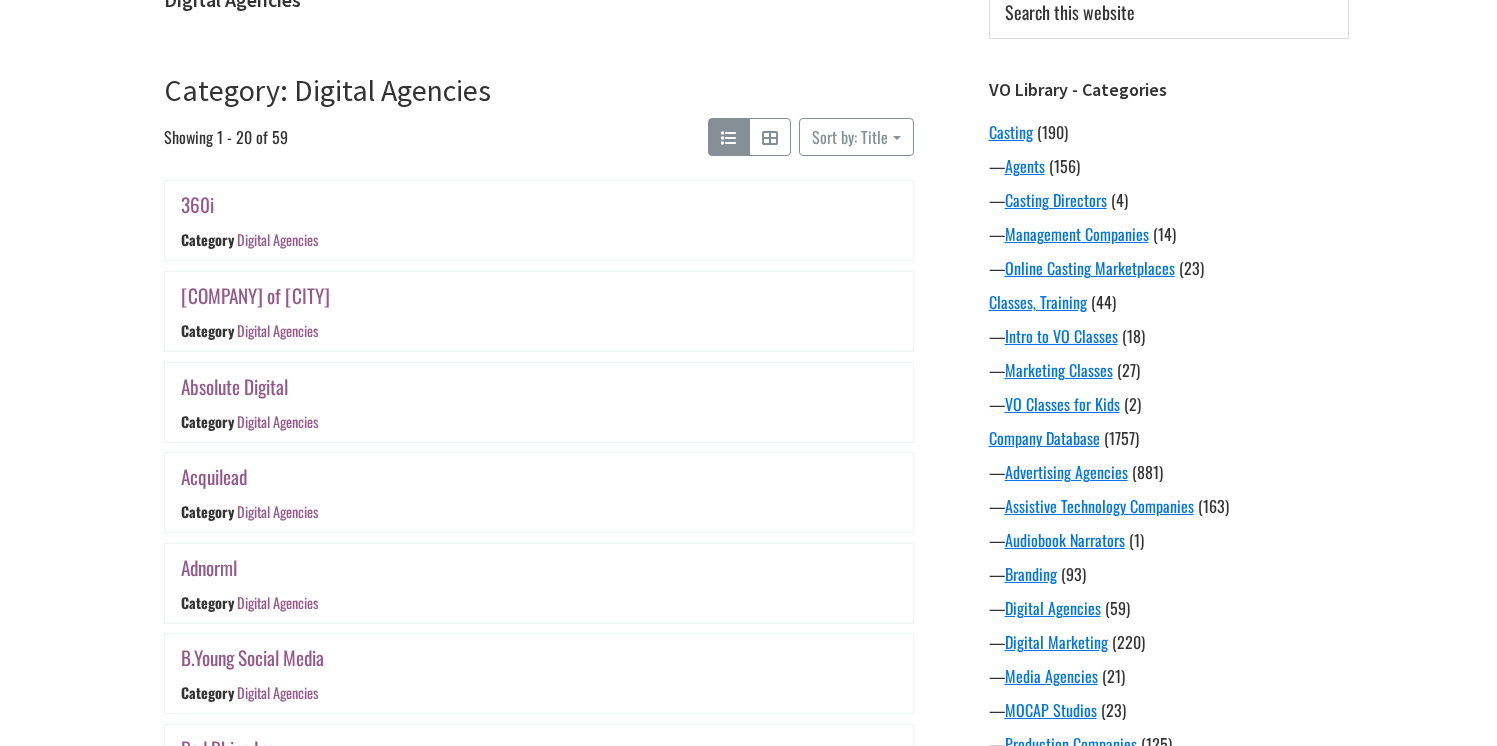 scroll, scrollTop: 280, scrollLeft: 0, axis: vertical 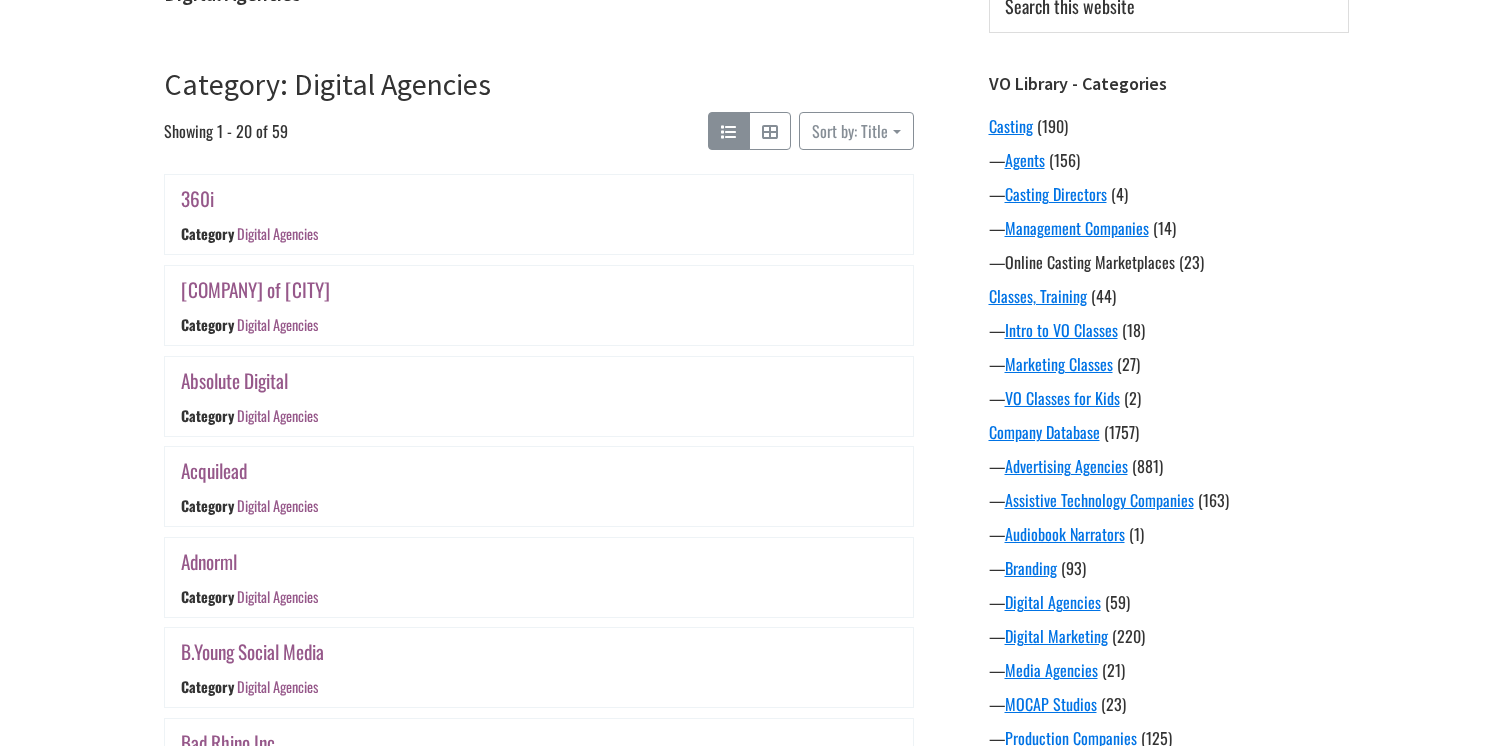 click on "Online Casting Marketplaces" at bounding box center (1090, 262) 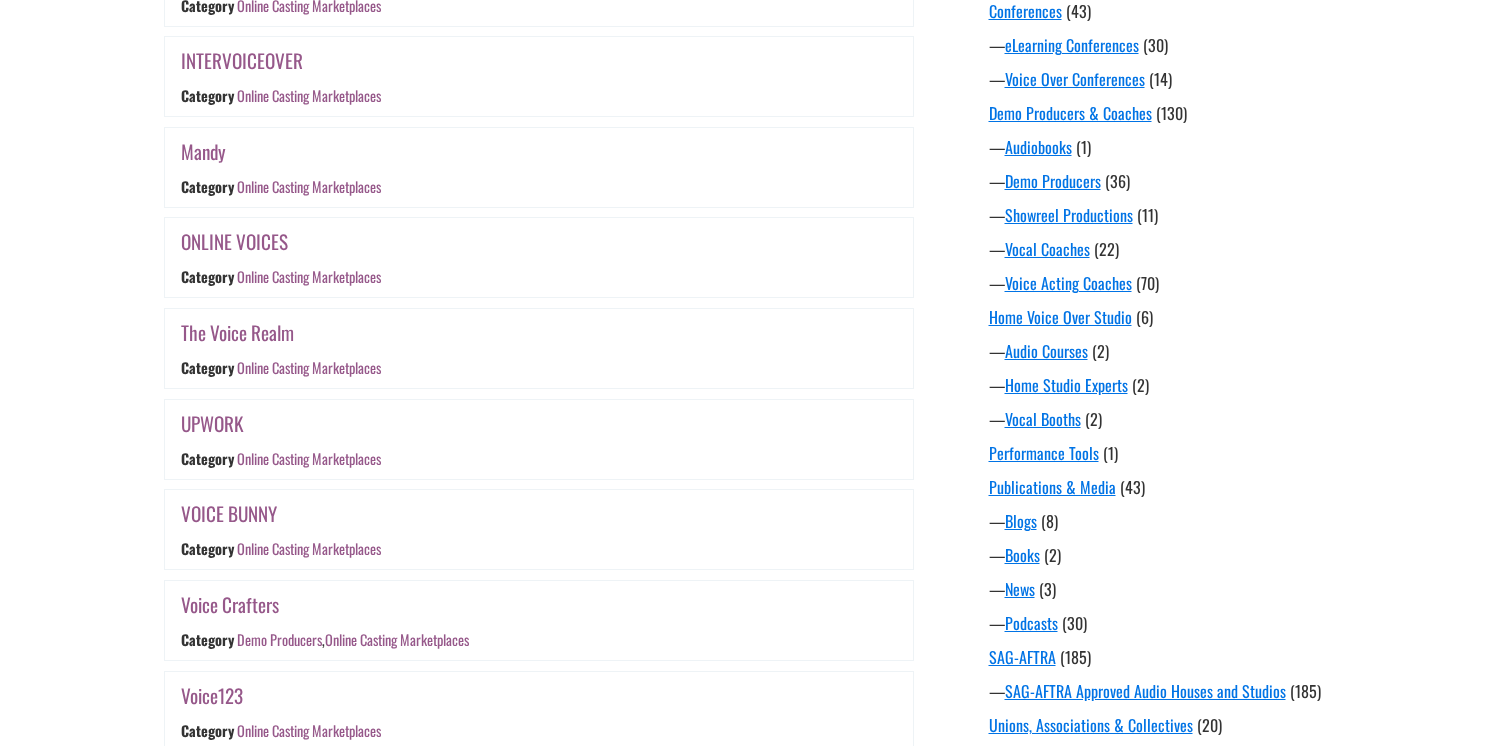 scroll, scrollTop: 1778, scrollLeft: 0, axis: vertical 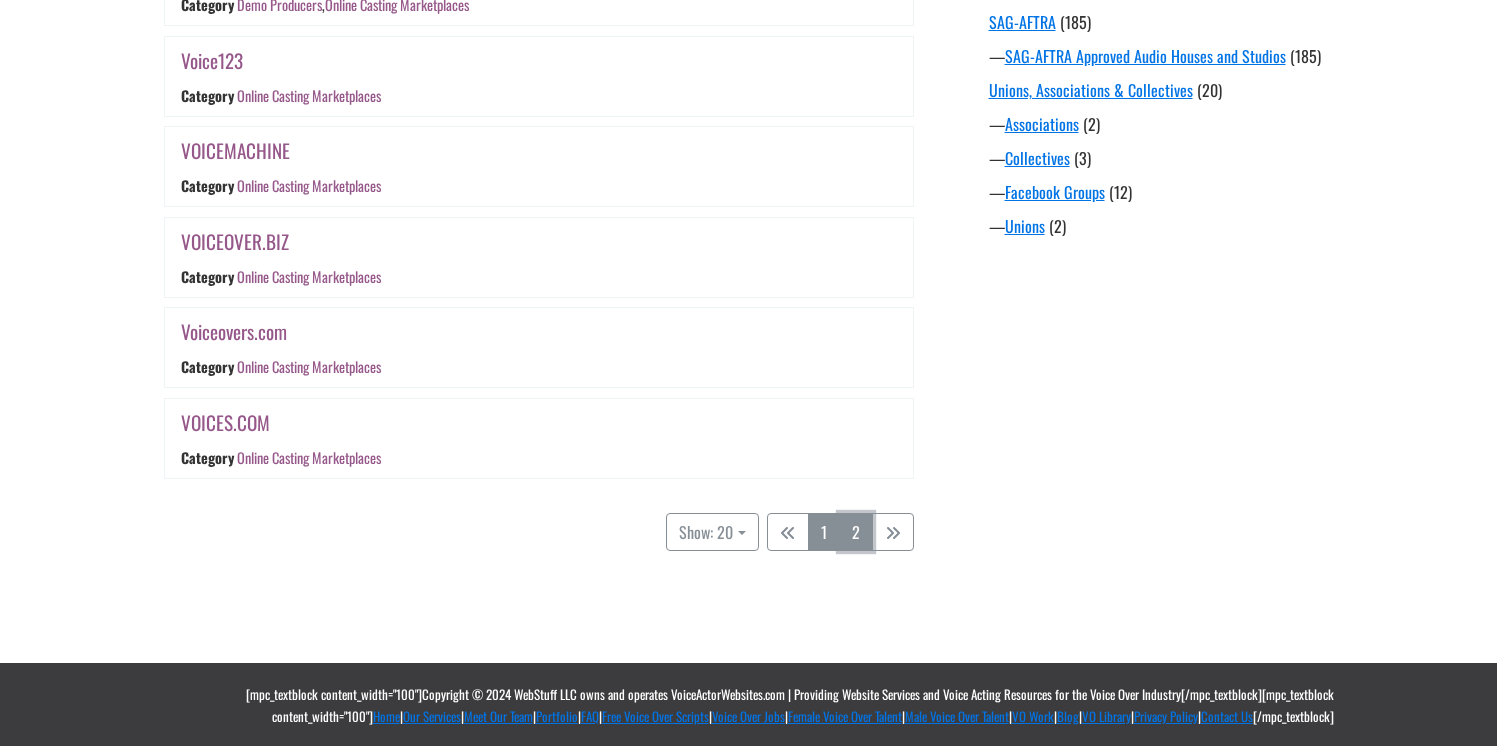 click on "2" at bounding box center [856, 532] 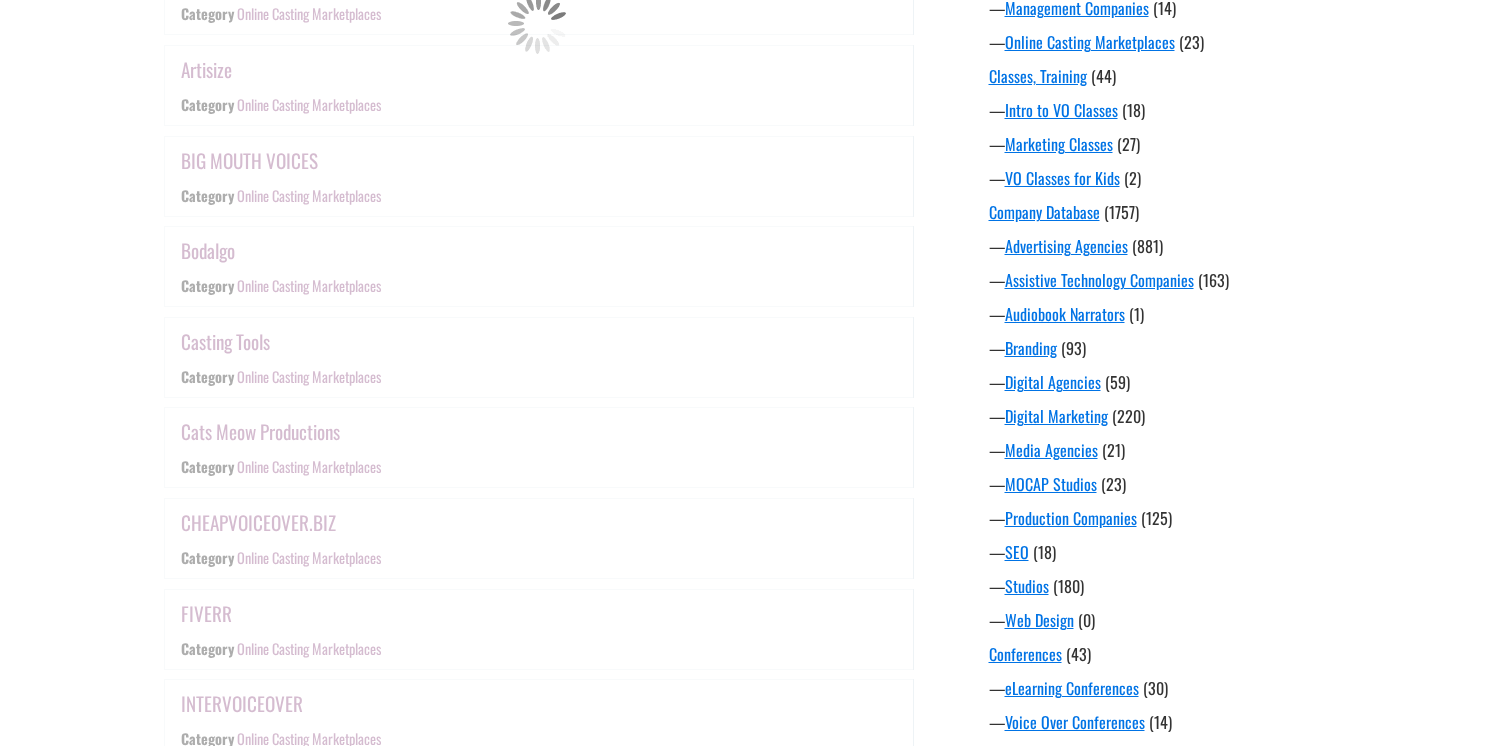 scroll, scrollTop: 392, scrollLeft: 0, axis: vertical 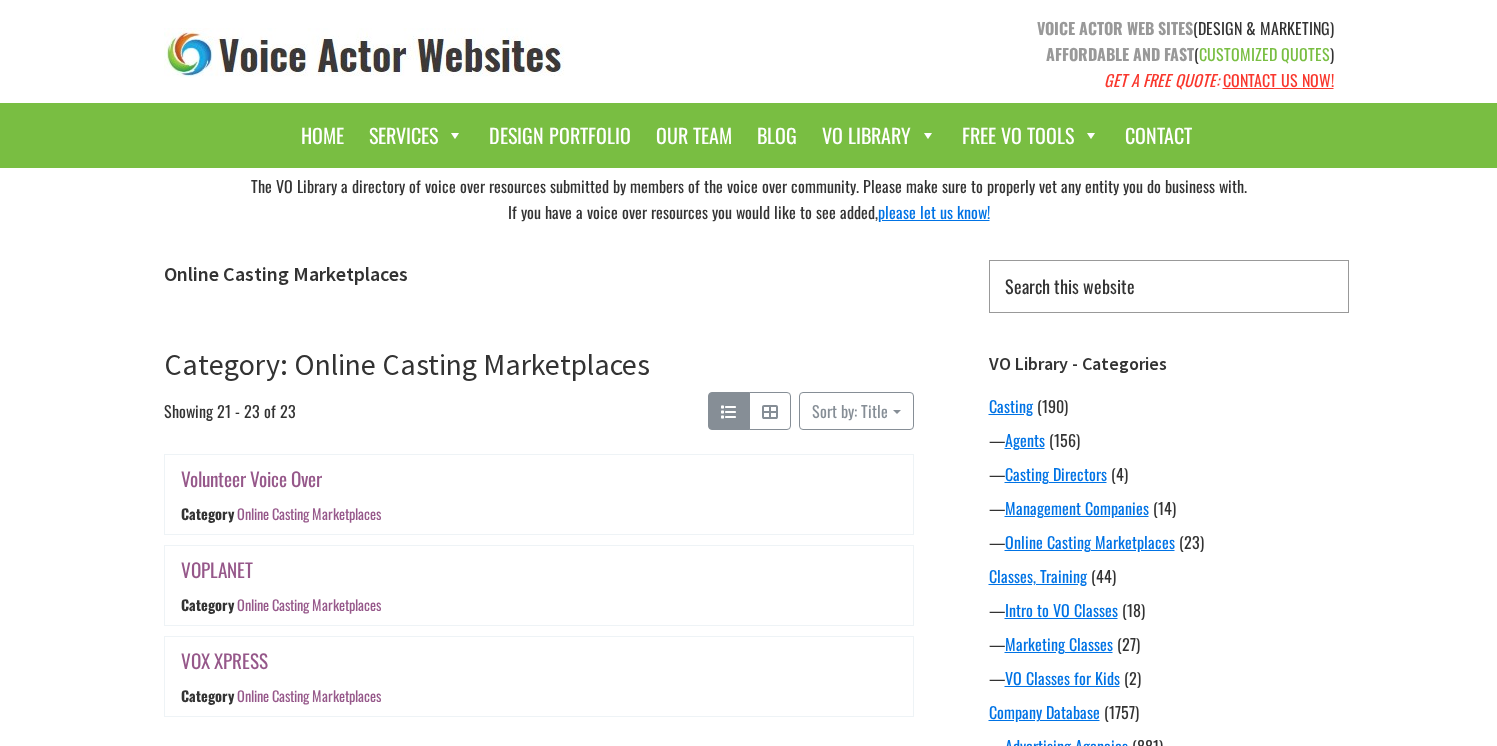 click on "Search this website" at bounding box center [1169, 286] 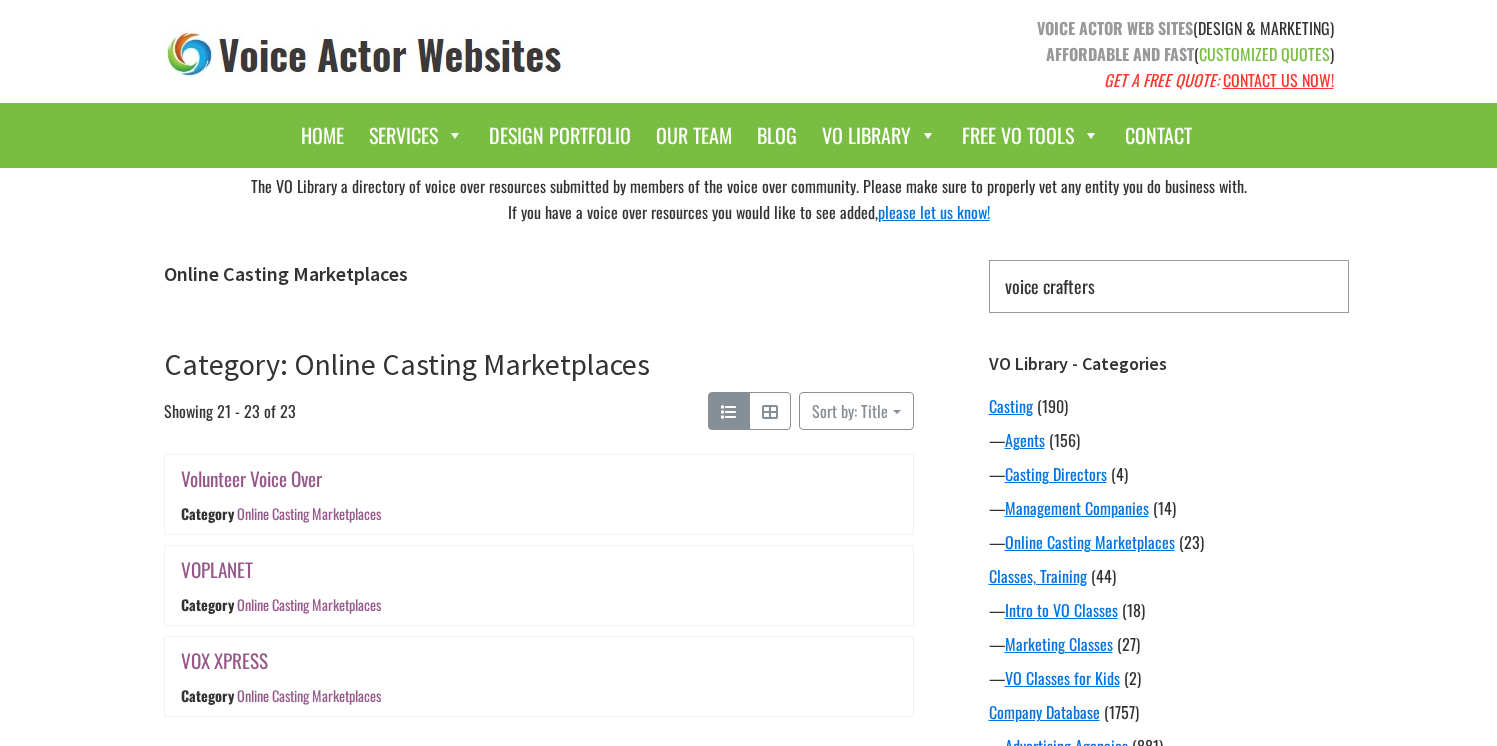 type on "voice crafters" 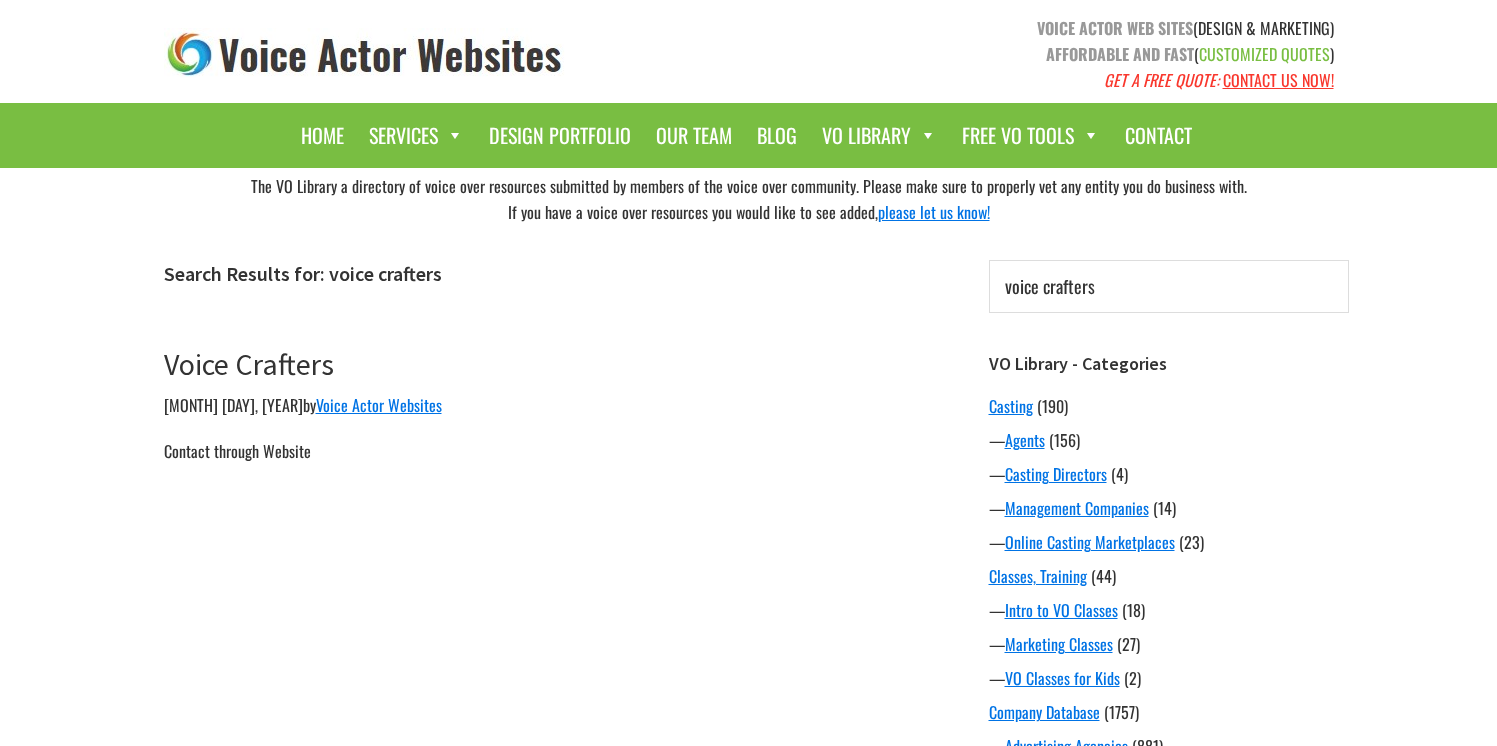 scroll, scrollTop: 0, scrollLeft: 0, axis: both 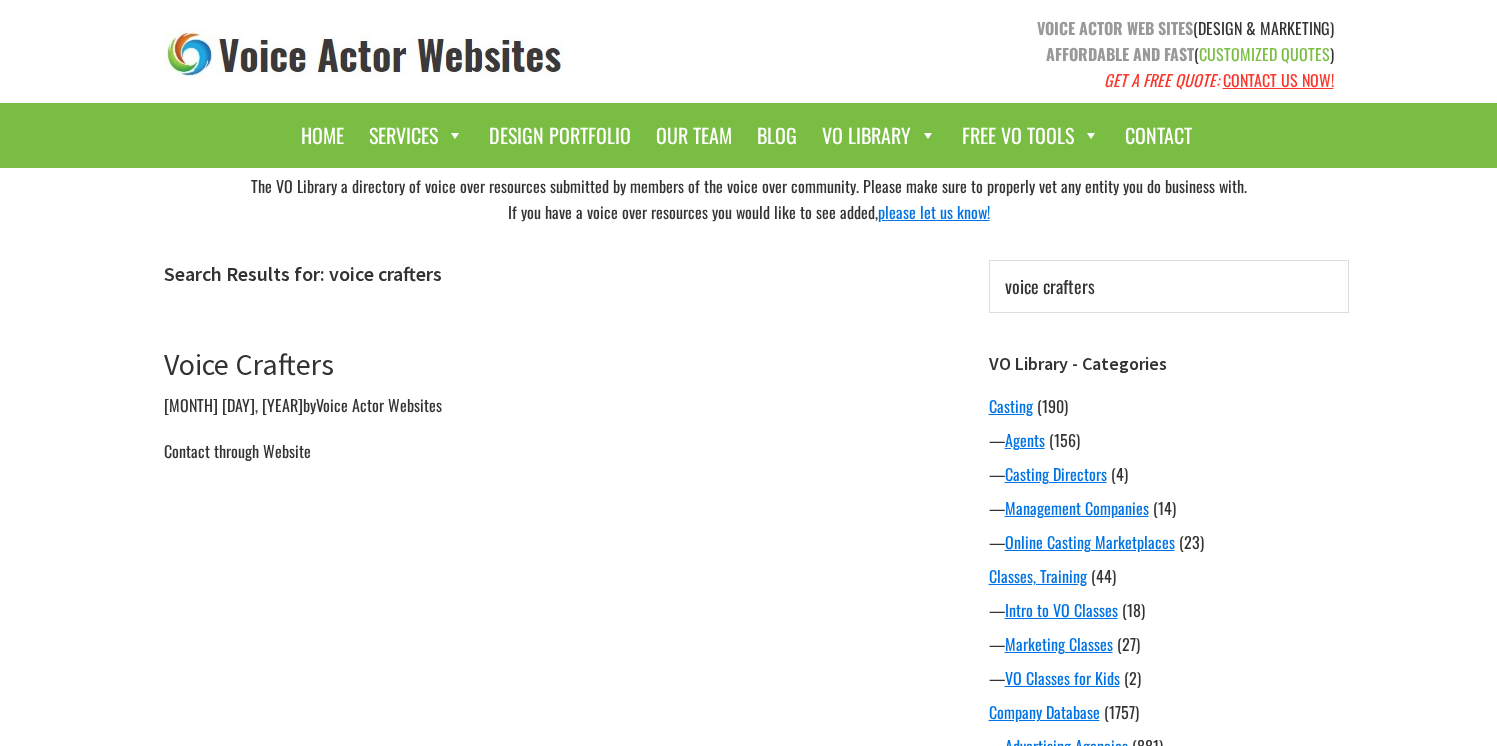 click on "Voice Actor Websites" at bounding box center (379, 405) 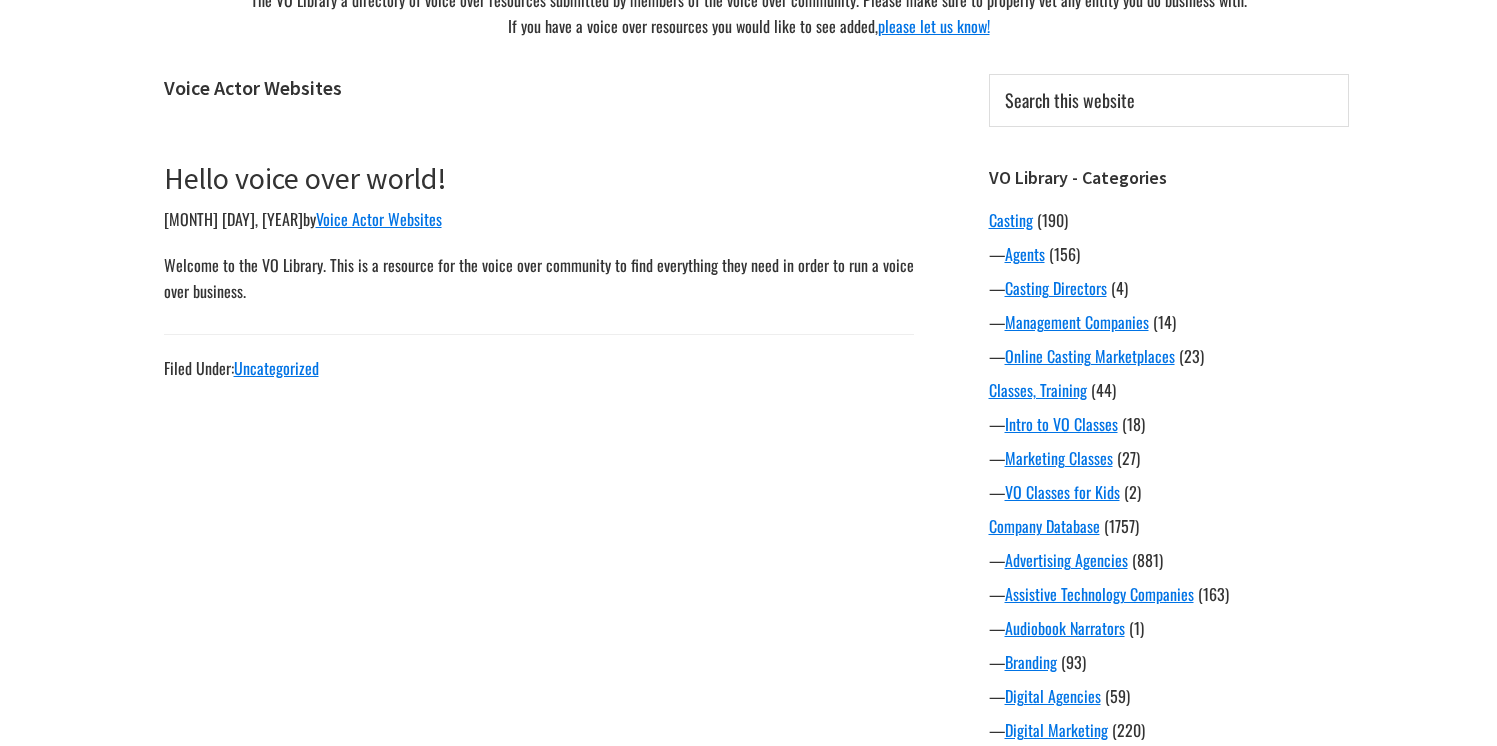 scroll, scrollTop: 0, scrollLeft: 0, axis: both 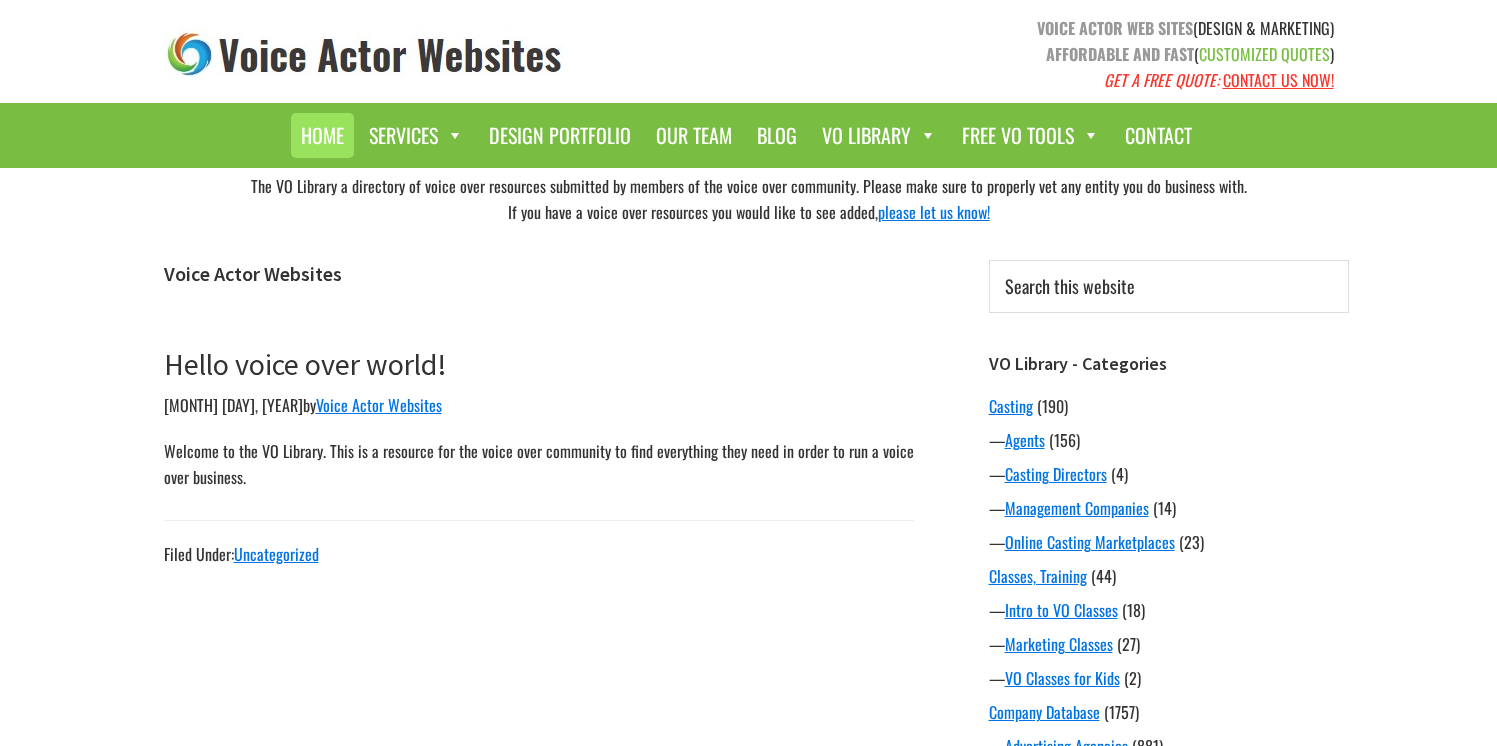 click on "Home" at bounding box center [322, 135] 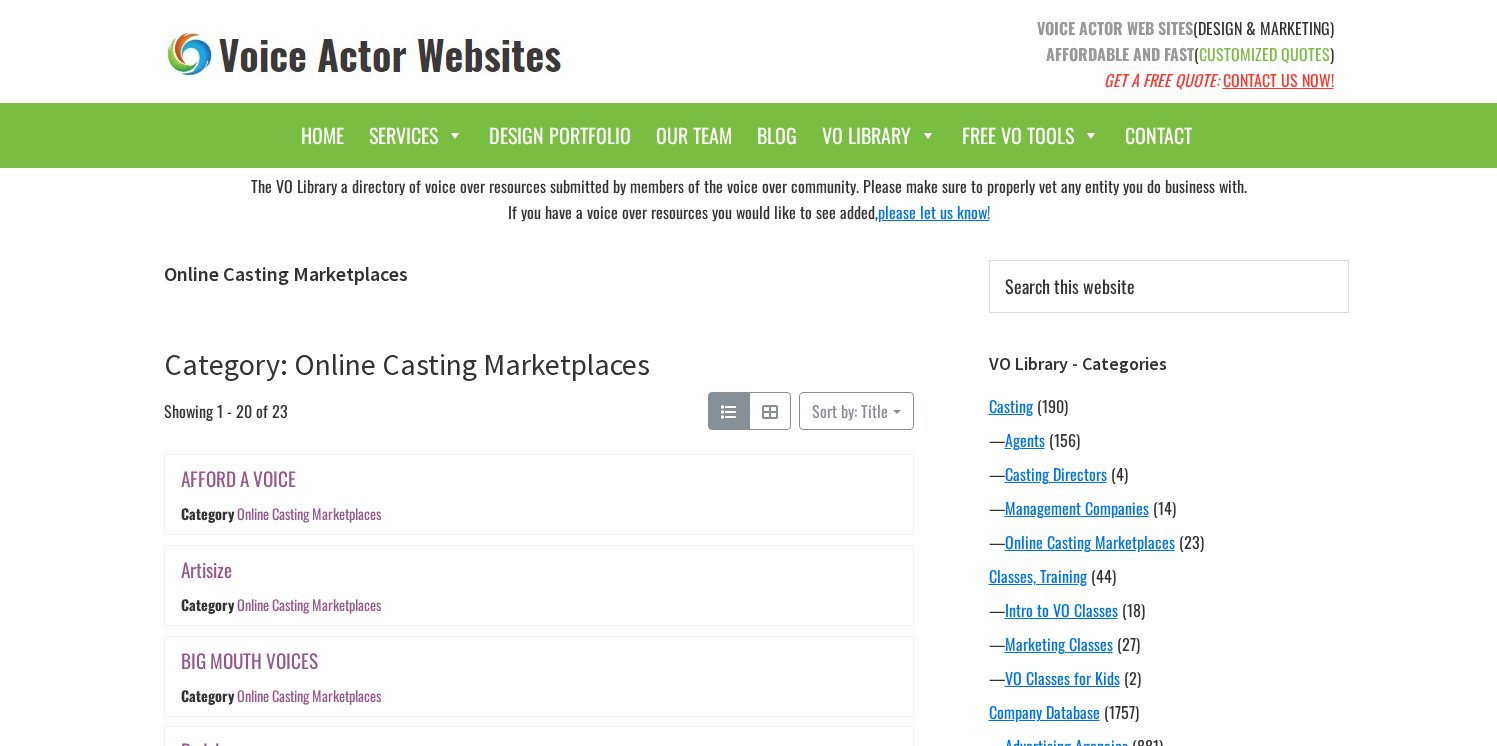 scroll, scrollTop: 0, scrollLeft: 0, axis: both 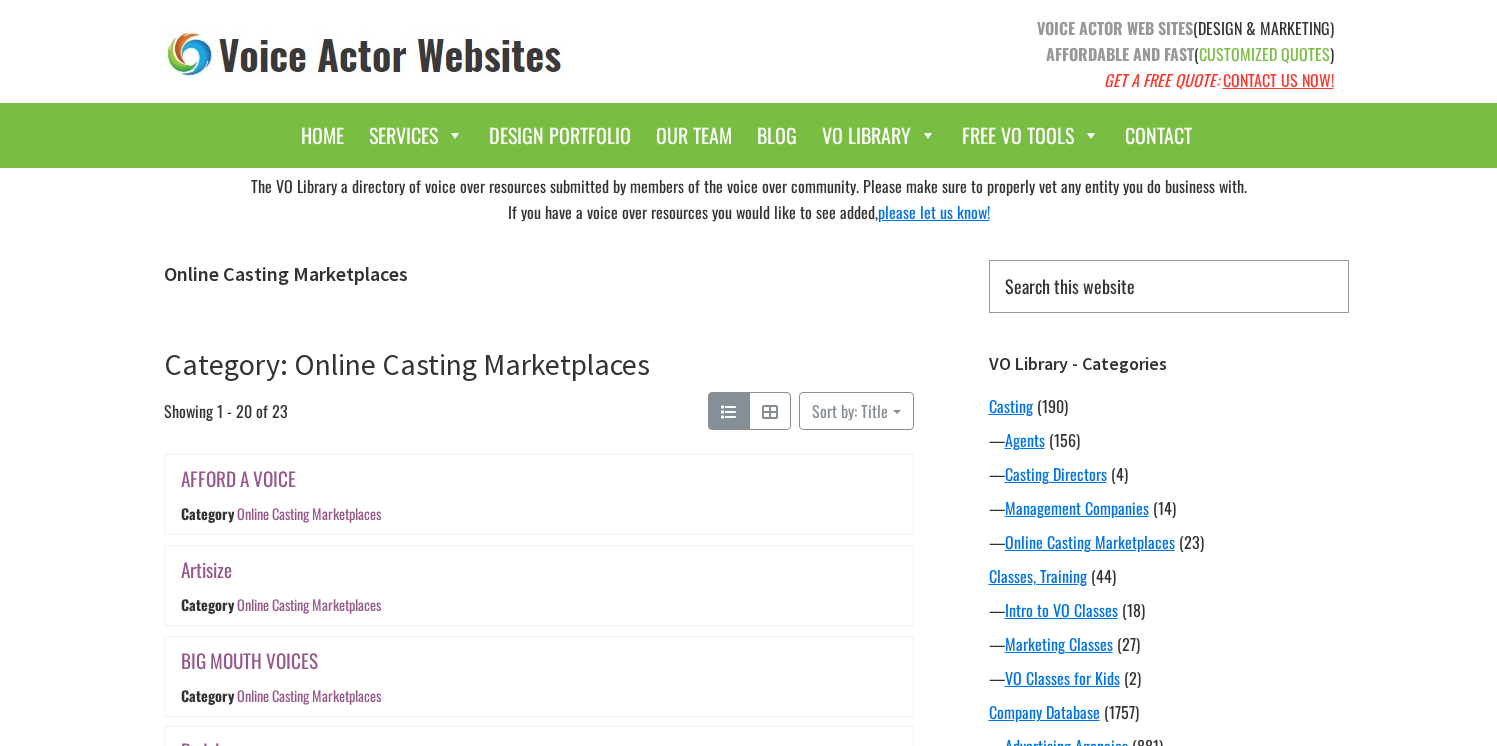 click on "Search this website" at bounding box center (1169, 286) 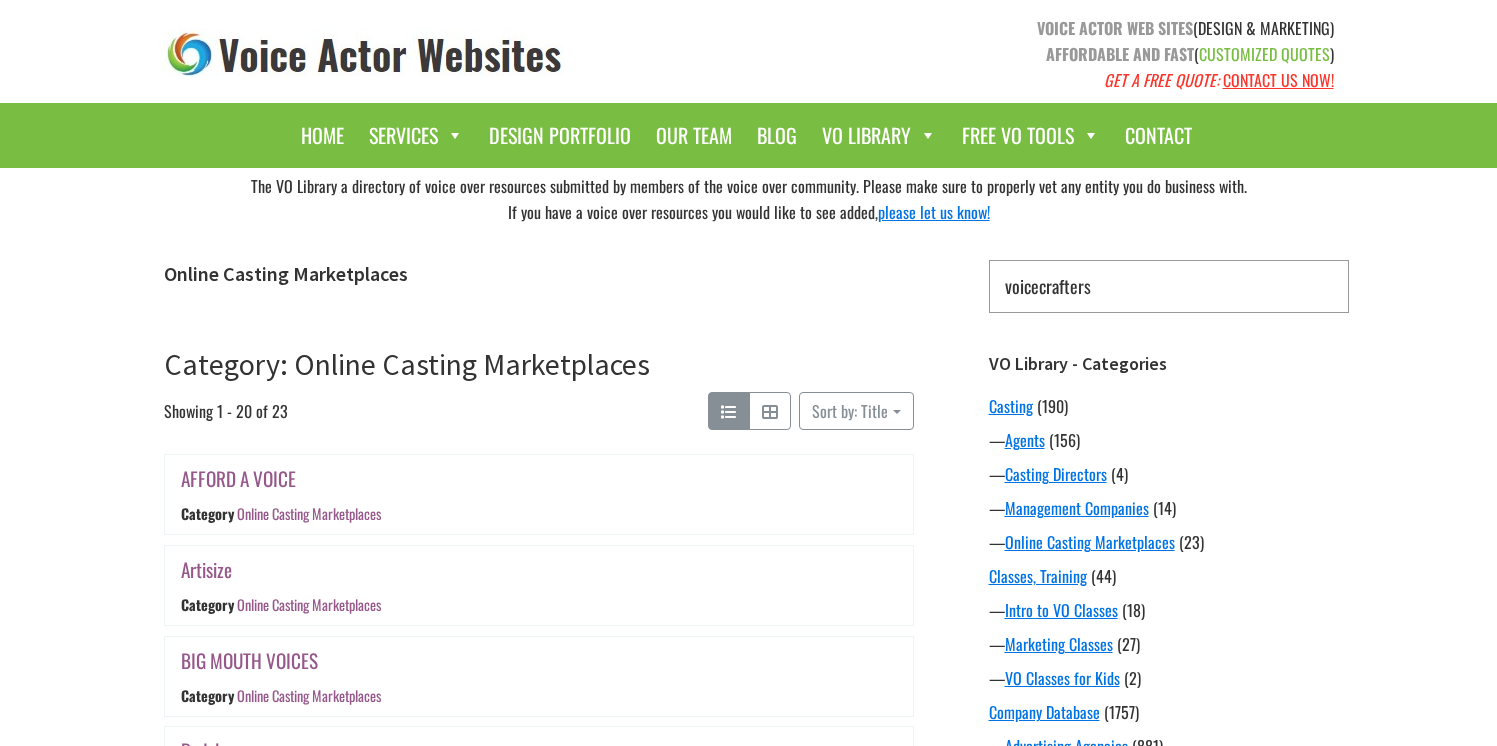 type on "voicecrafters" 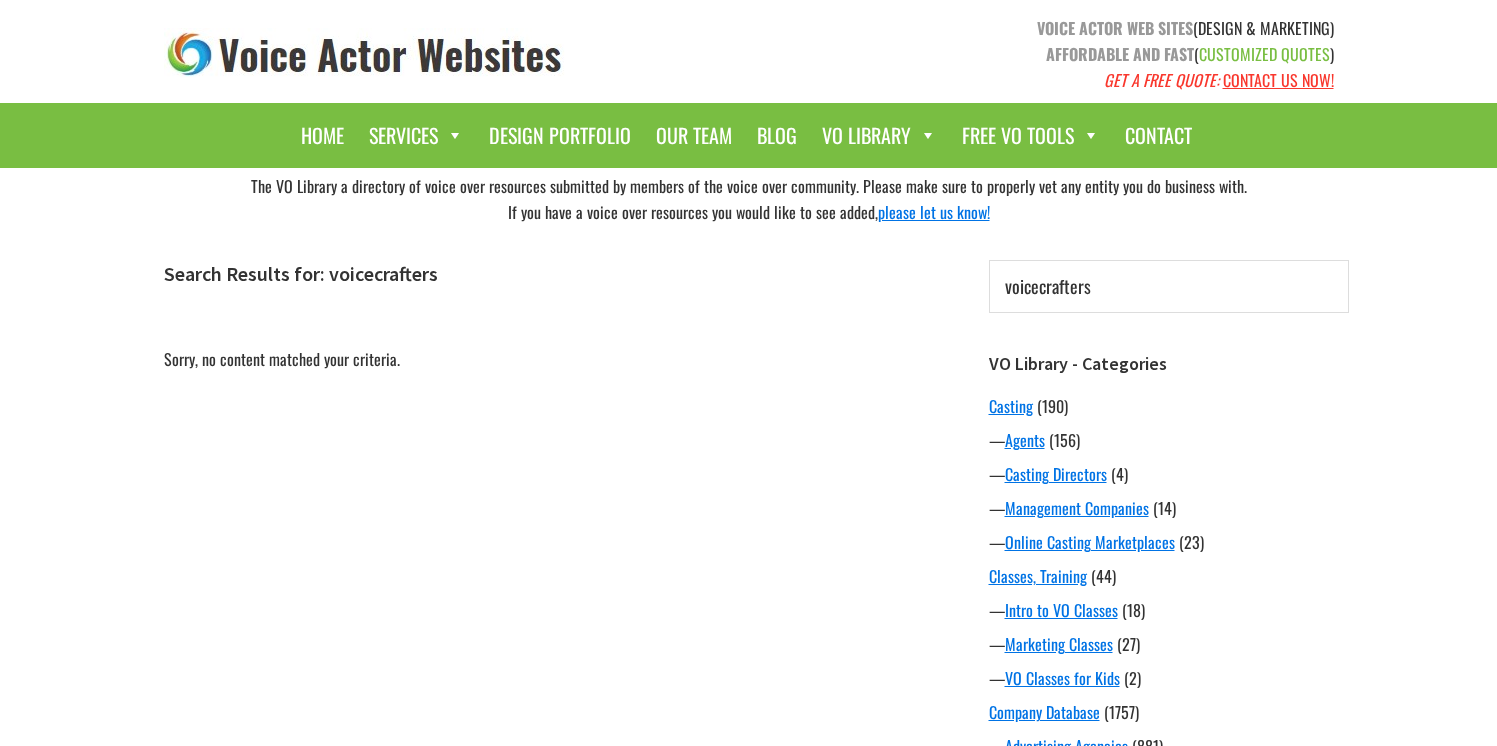scroll, scrollTop: 0, scrollLeft: 0, axis: both 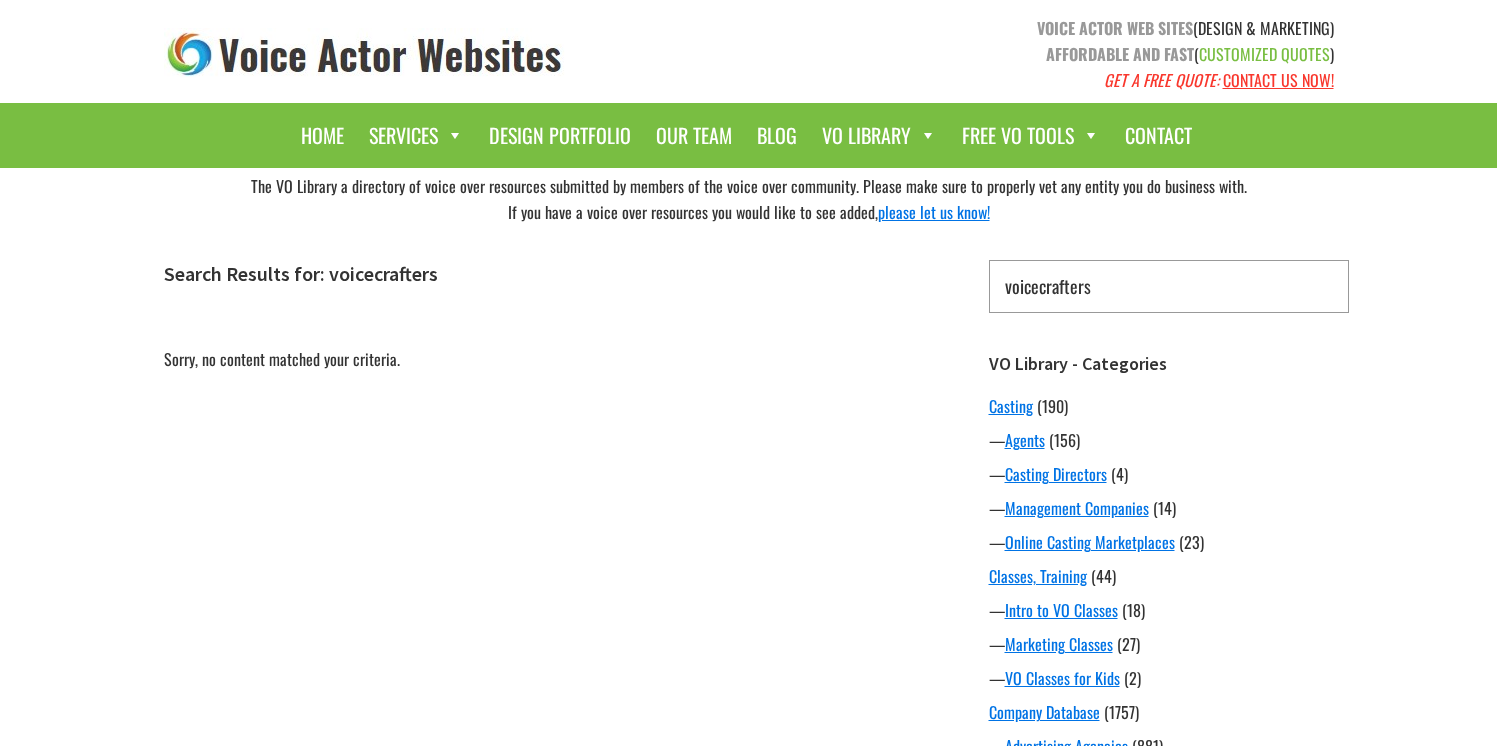 click on "voicecrafters" at bounding box center (1169, 286) 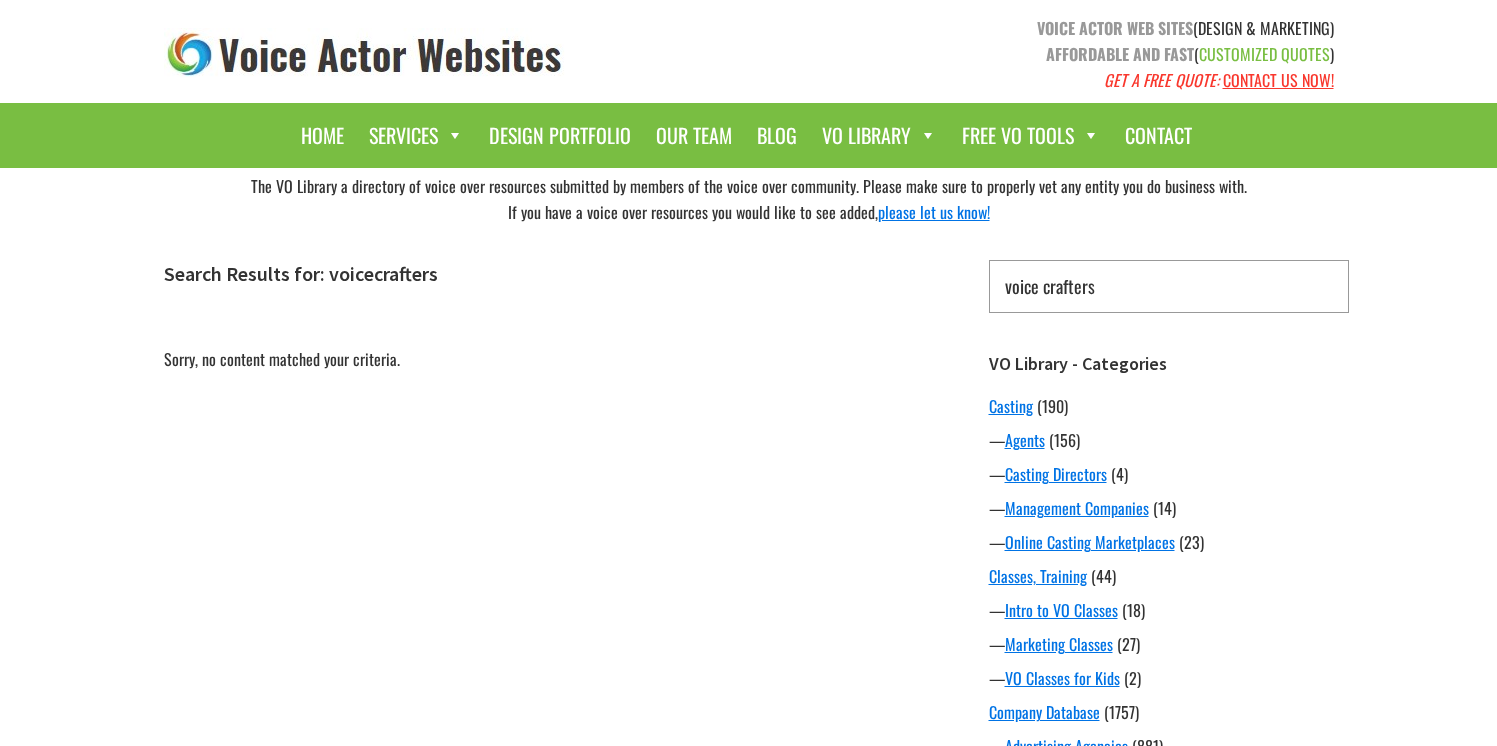 type on "voice crafters" 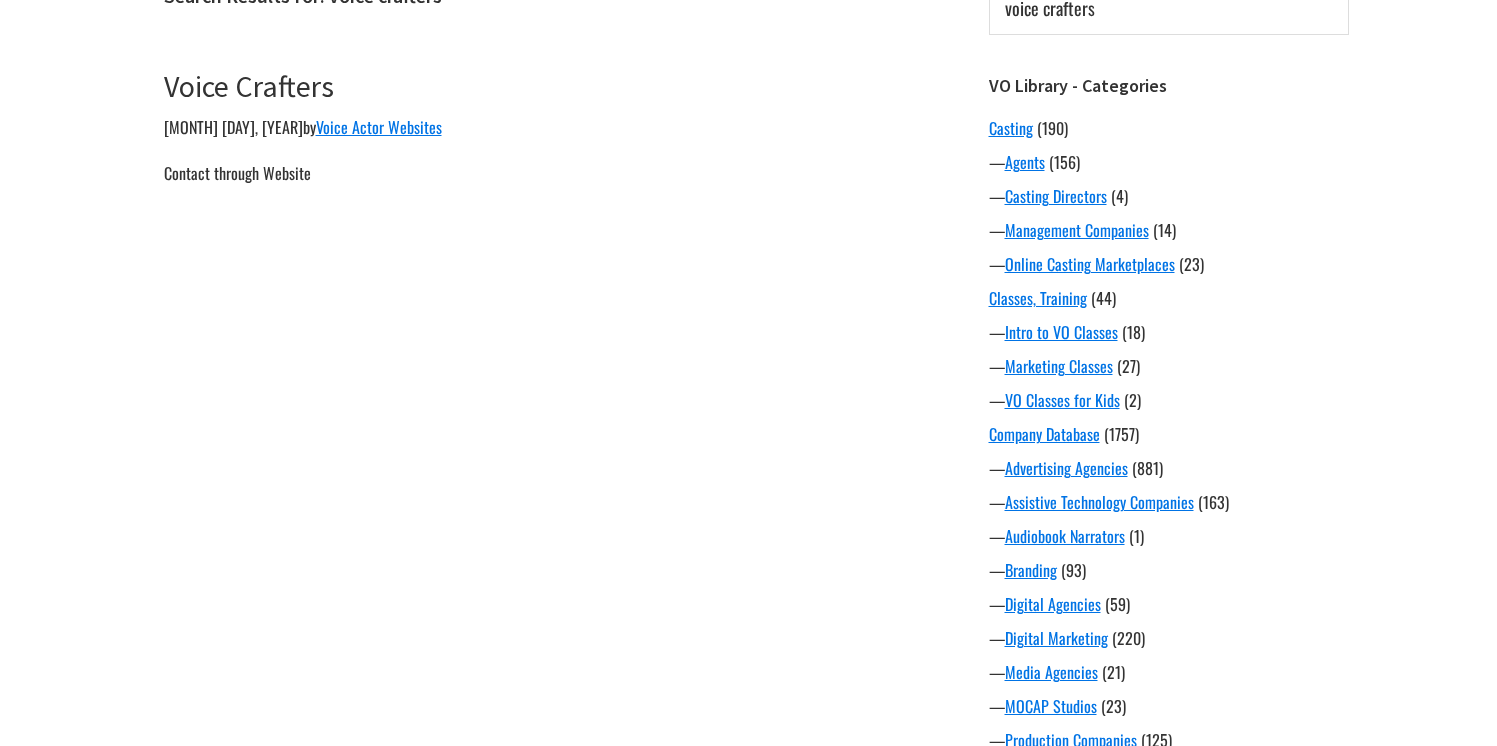 scroll, scrollTop: 0, scrollLeft: 0, axis: both 